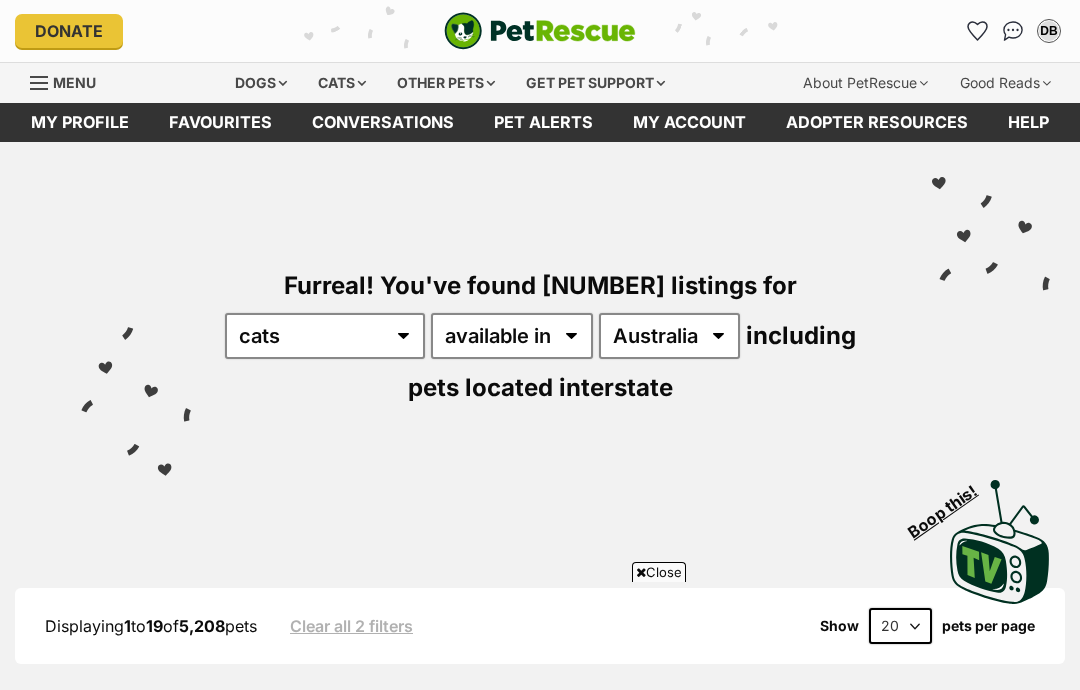 scroll, scrollTop: 539, scrollLeft: 0, axis: vertical 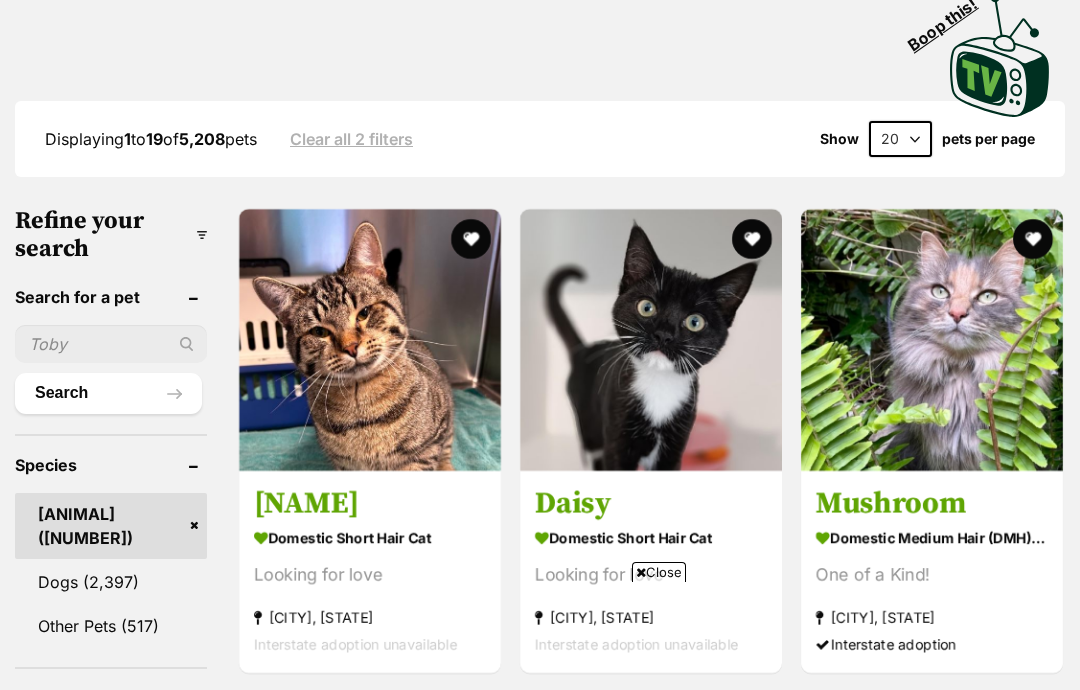 click on "Mushroom" at bounding box center [932, 504] 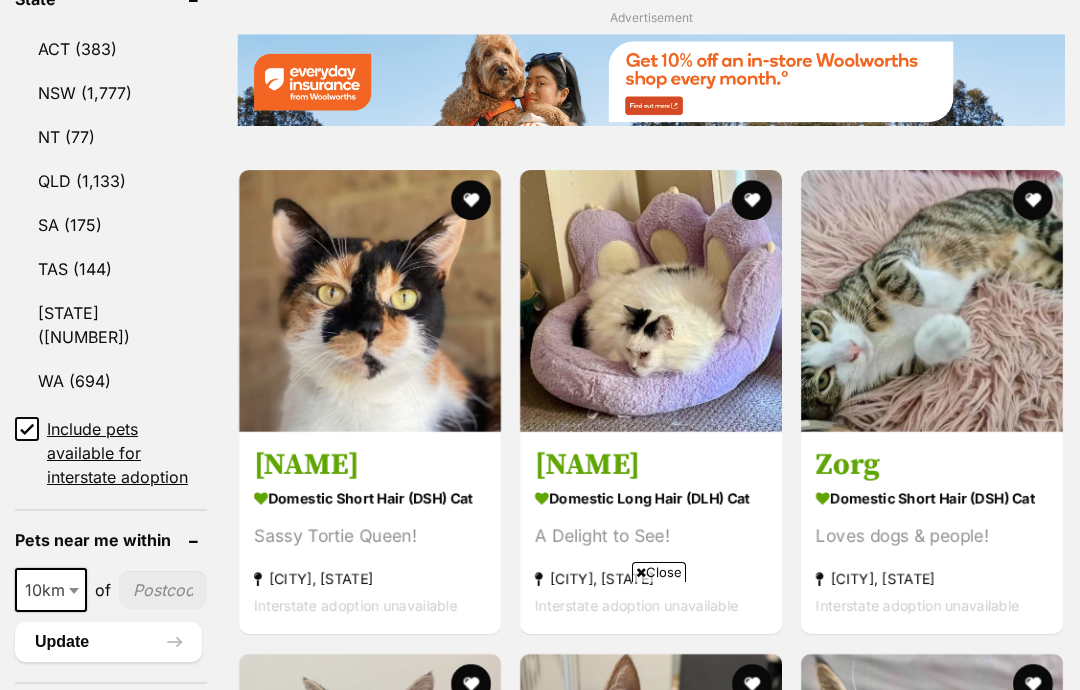scroll, scrollTop: 1114, scrollLeft: 0, axis: vertical 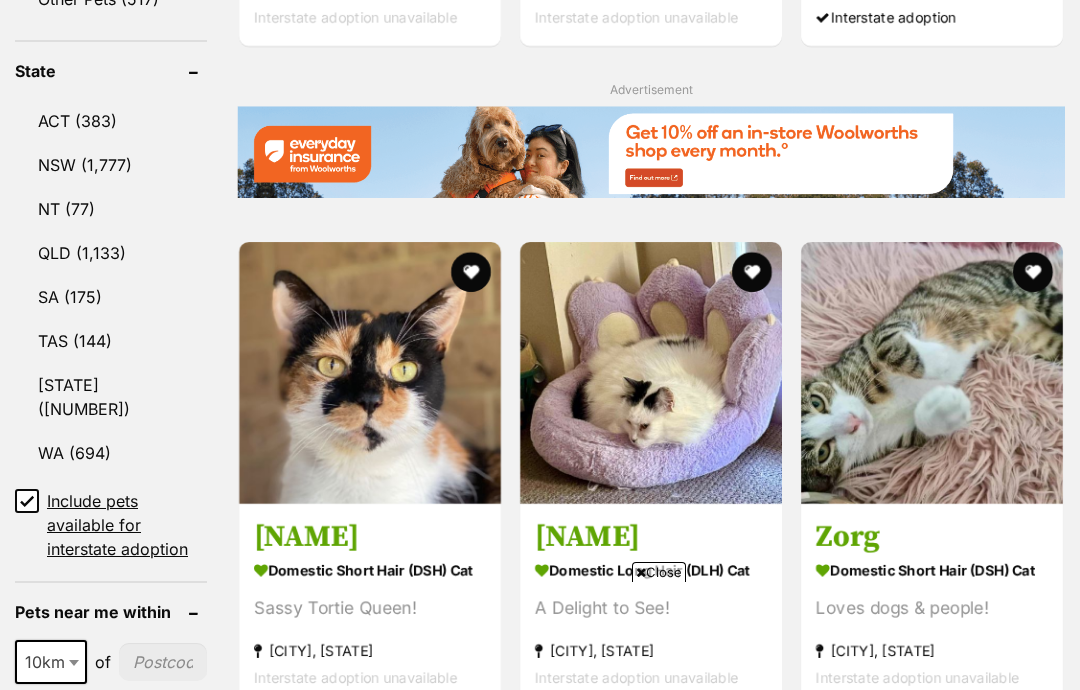 click on "[STATE] ([NUMBER])" at bounding box center [111, 397] 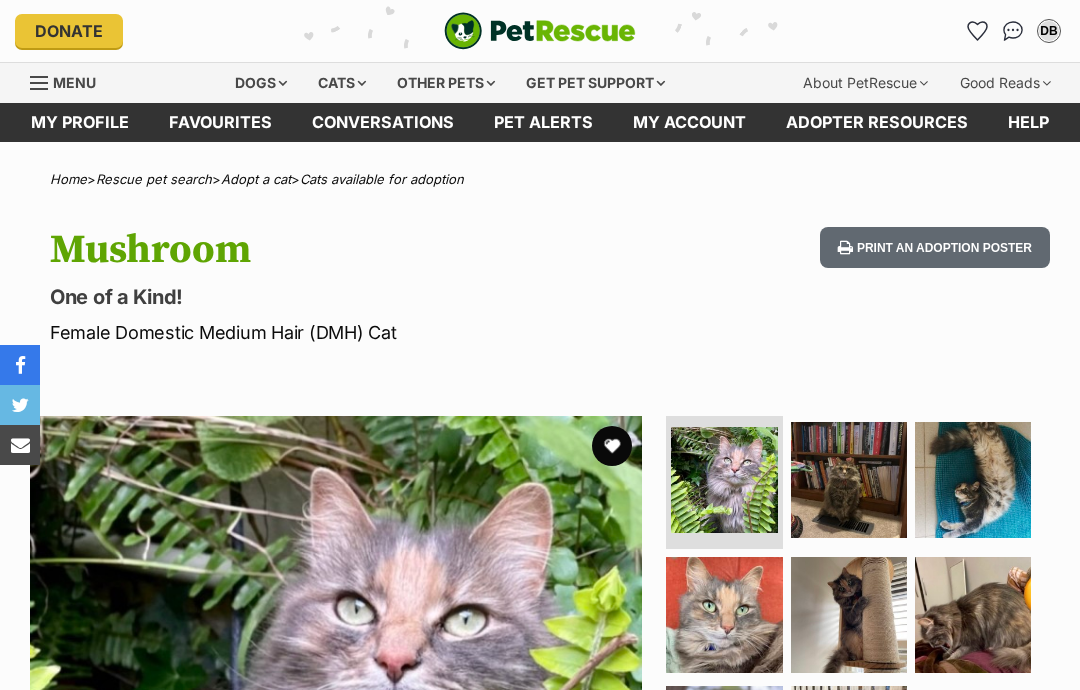 scroll, scrollTop: 61, scrollLeft: 0, axis: vertical 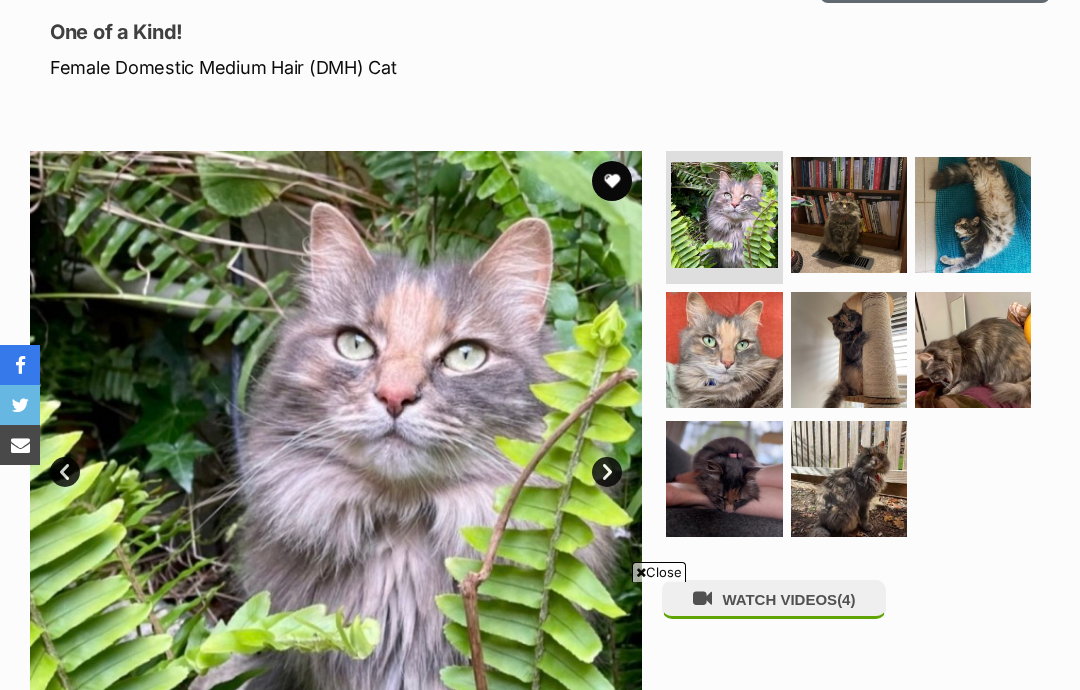 click at bounding box center [724, 350] 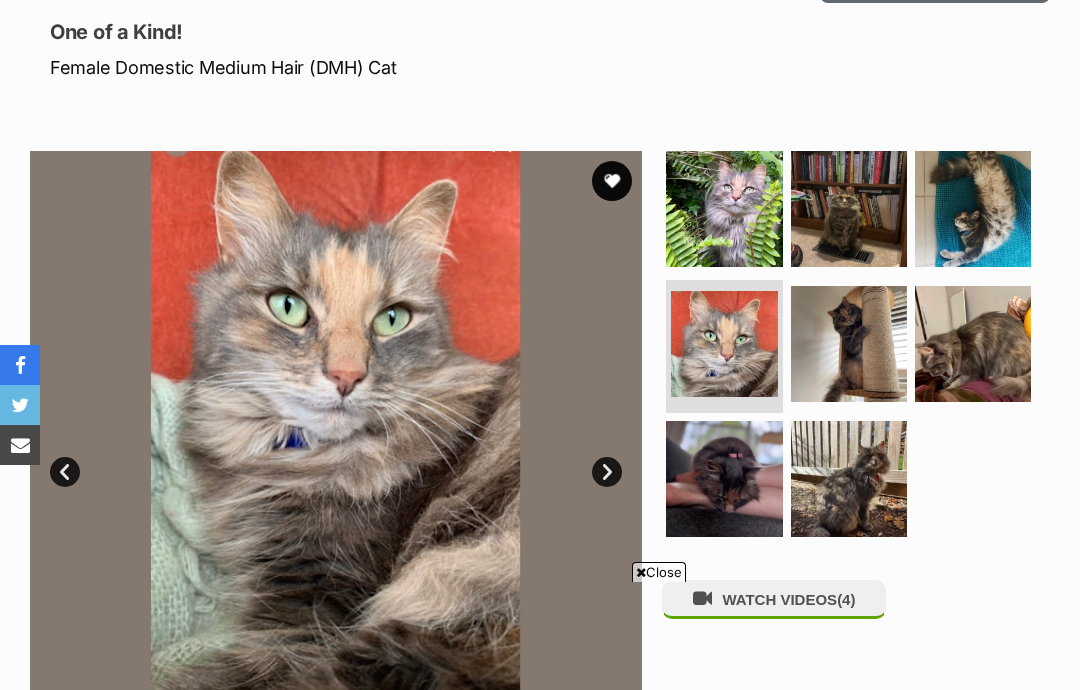 click at bounding box center [973, 344] 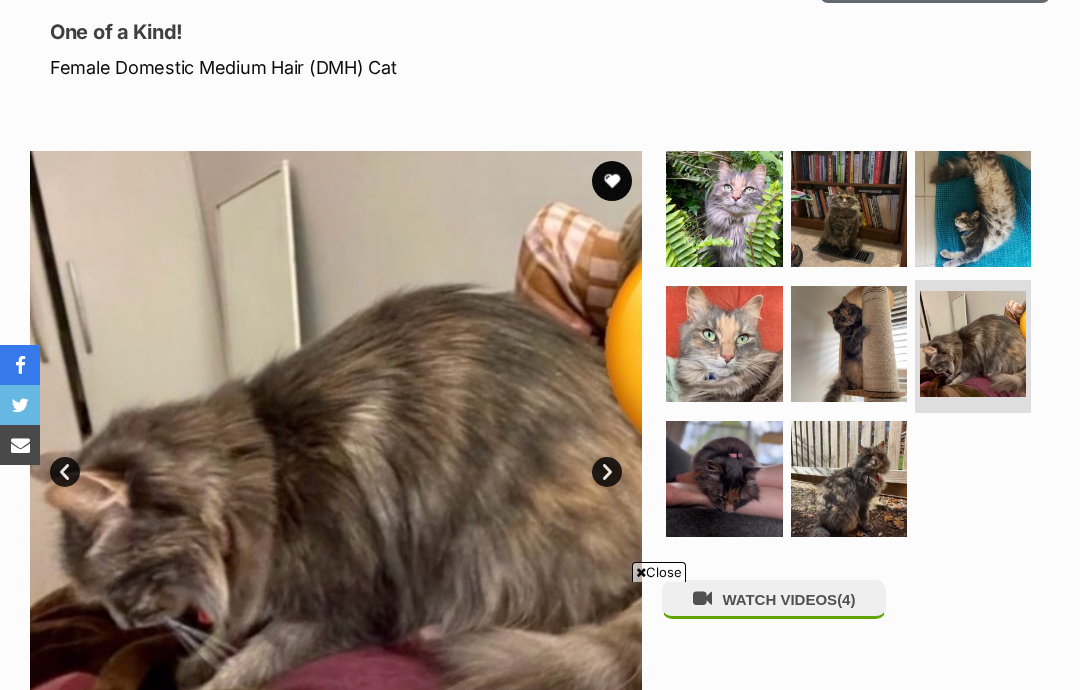 click at bounding box center [724, 479] 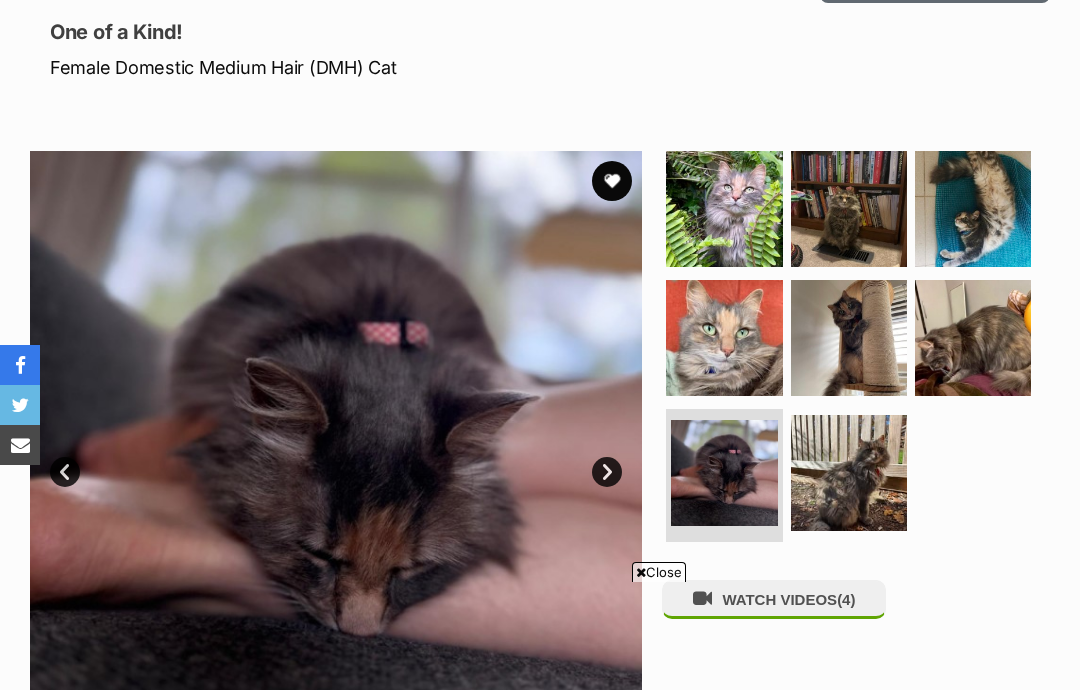 click at bounding box center (849, 473) 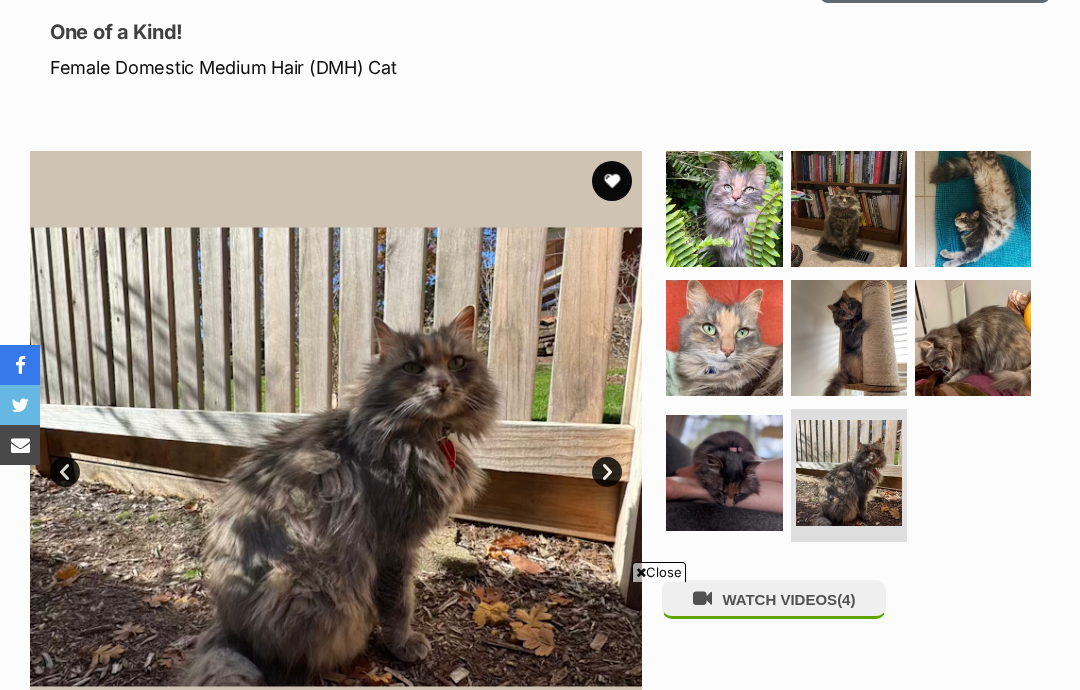 click at bounding box center (724, 473) 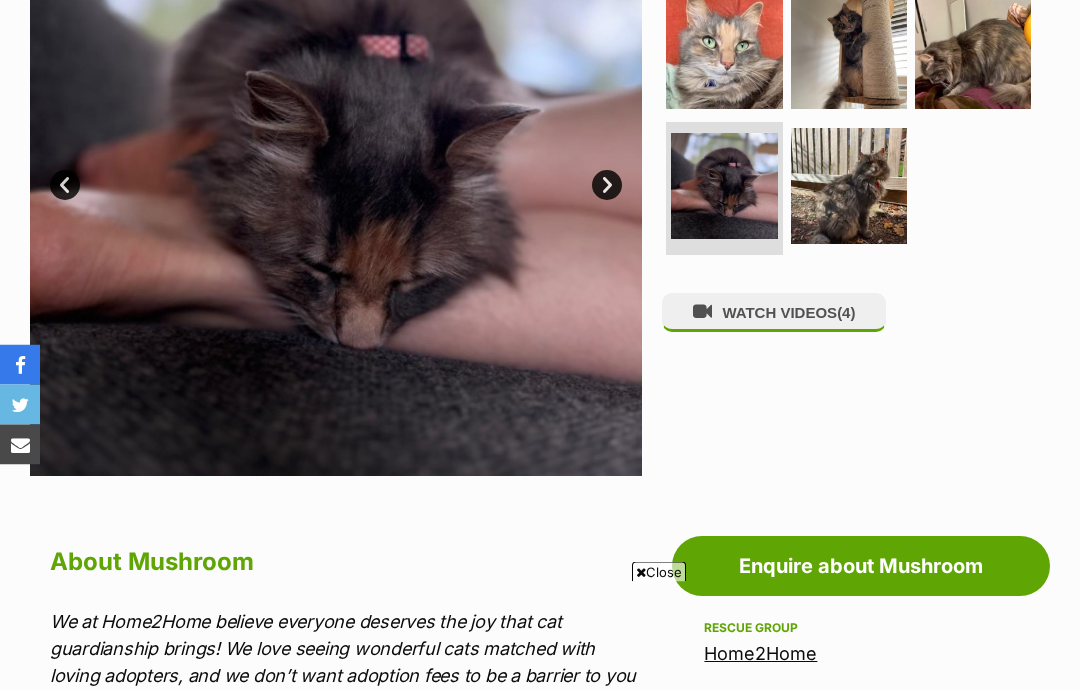 scroll, scrollTop: 559, scrollLeft: 0, axis: vertical 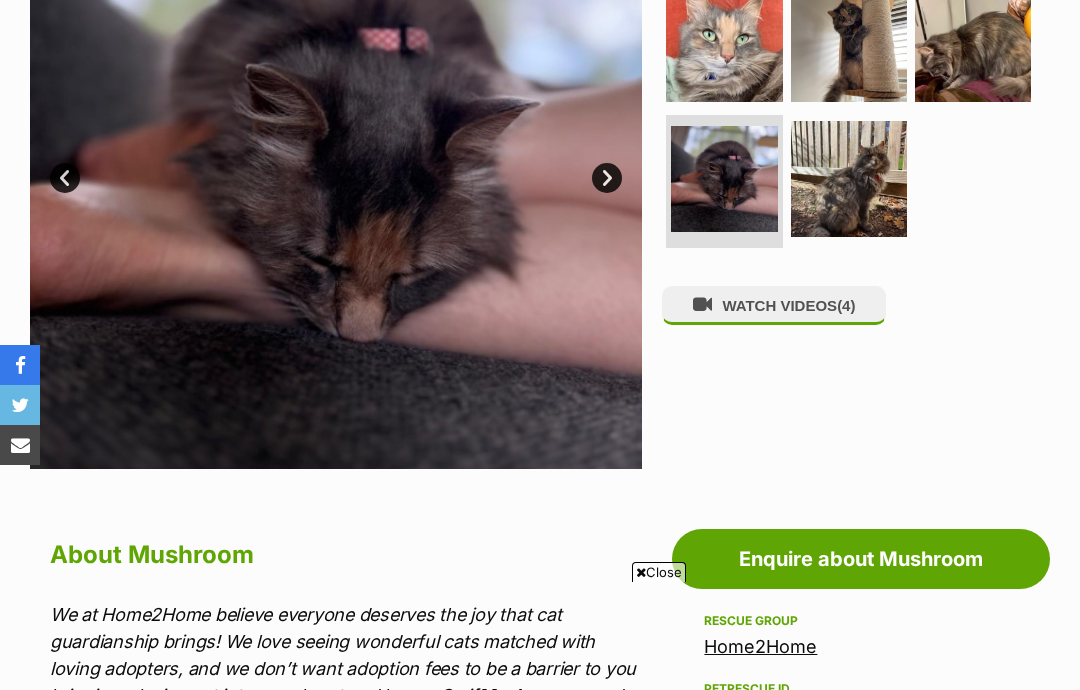 click on "WATCH VIDEOS
(4)" at bounding box center (774, 305) 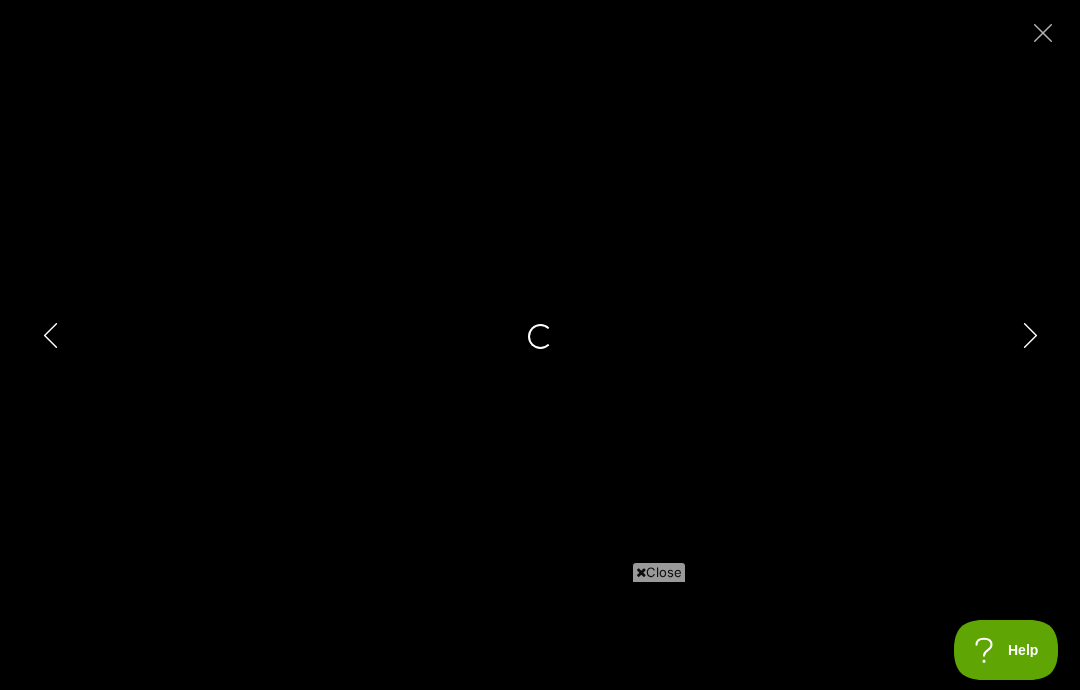 scroll, scrollTop: 0, scrollLeft: 0, axis: both 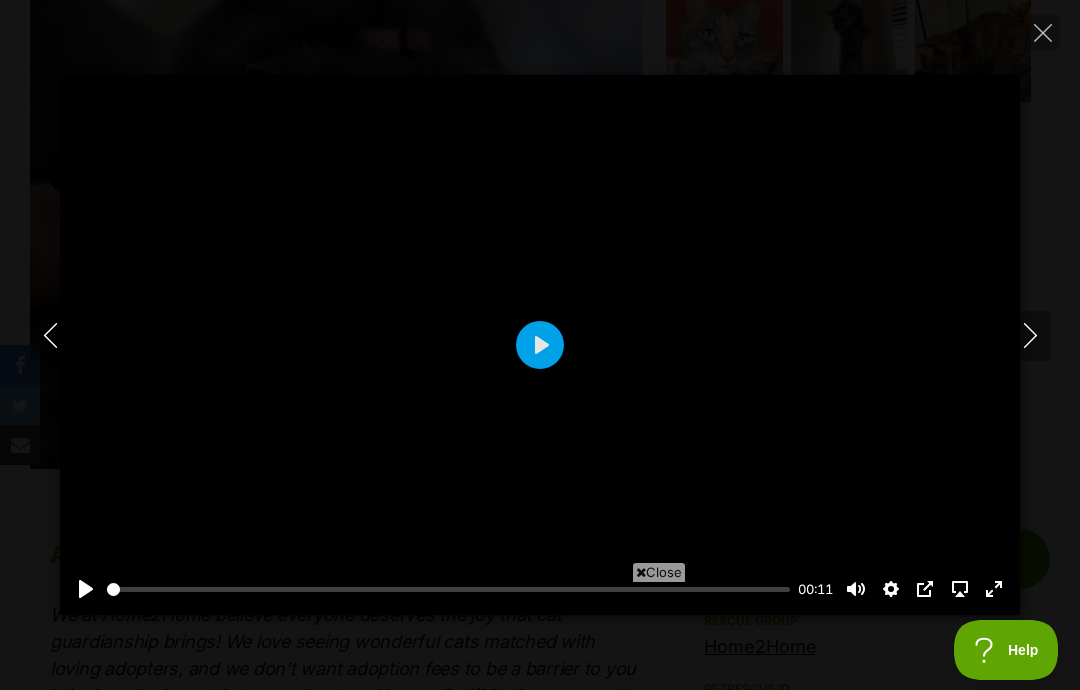 click on "Play" at bounding box center [540, 345] 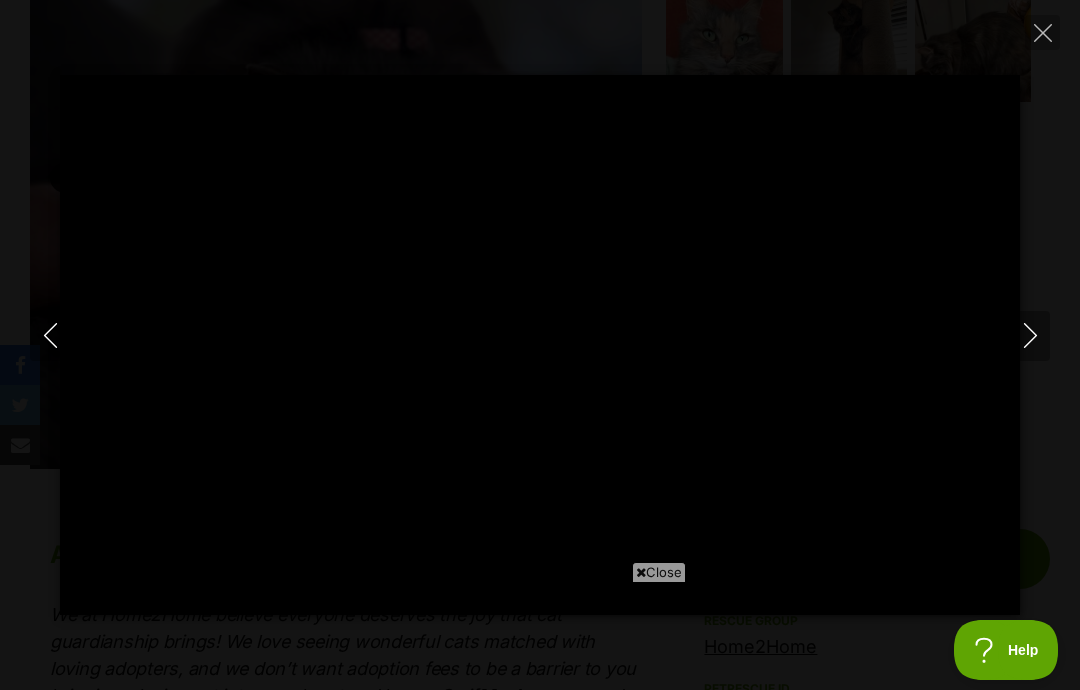 click 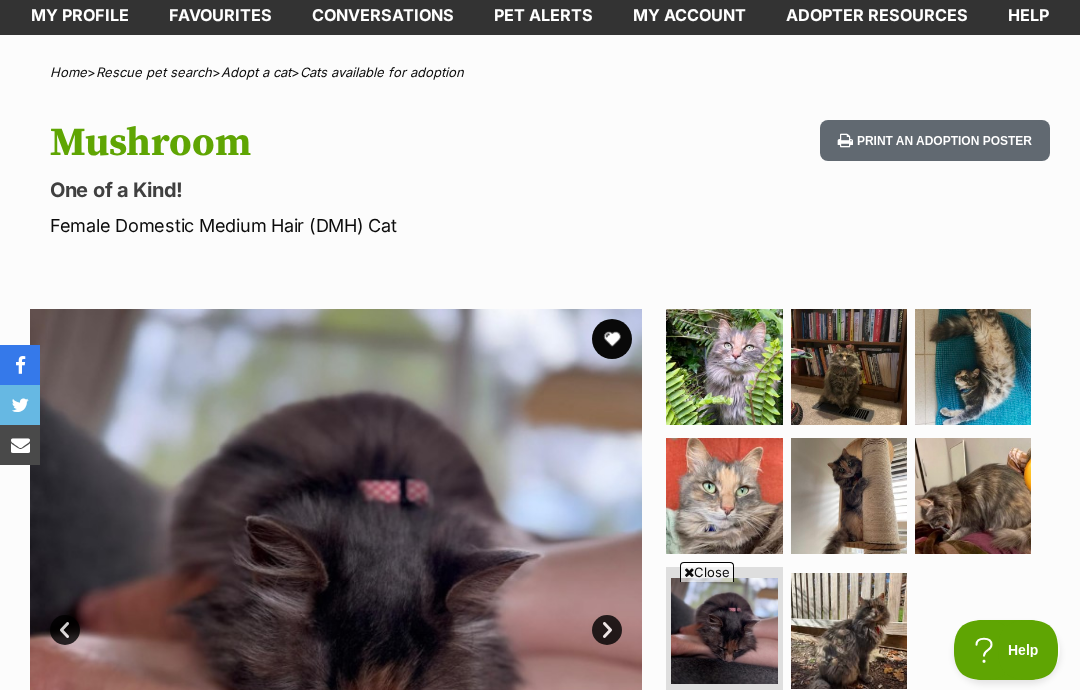 scroll, scrollTop: 0, scrollLeft: 0, axis: both 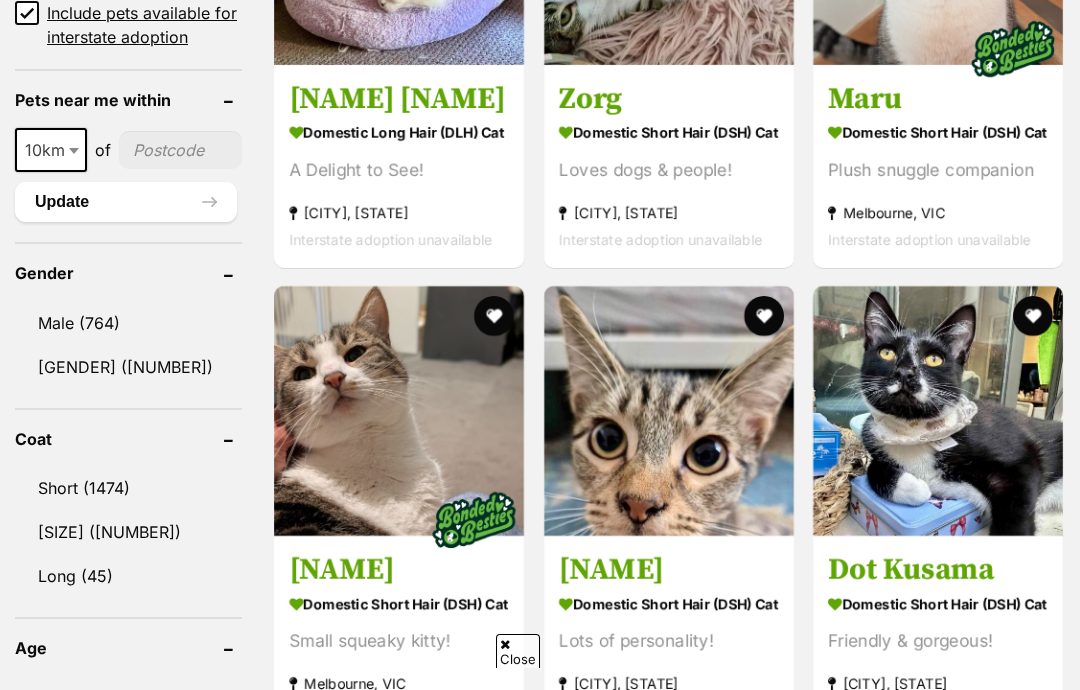 click on "10km" at bounding box center (51, 150) 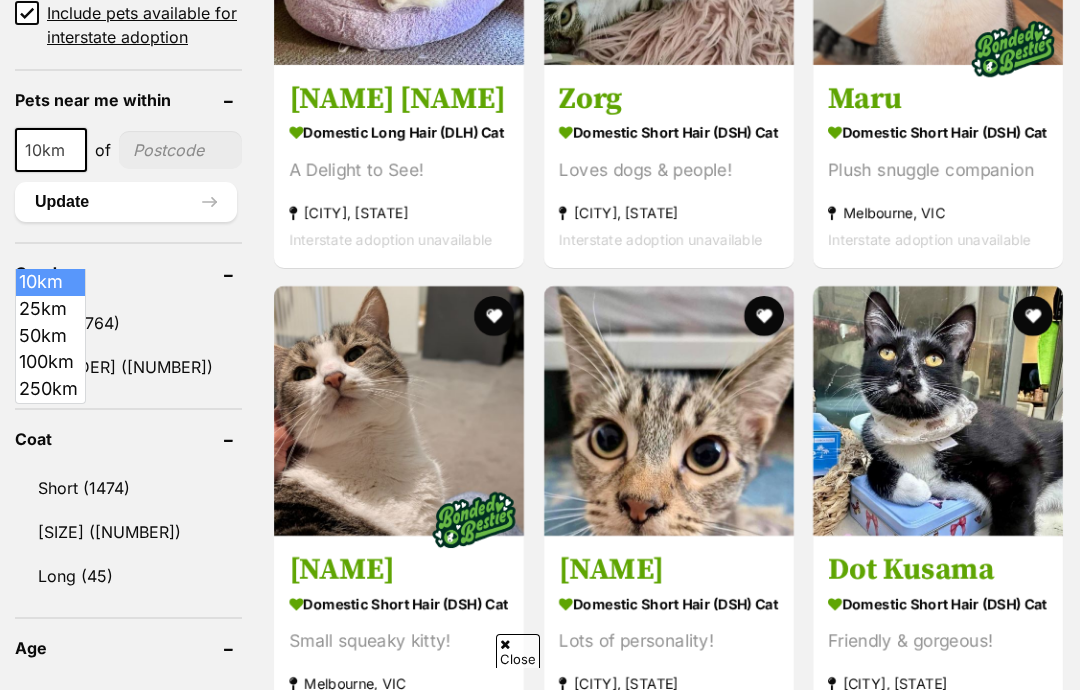 select on "100" 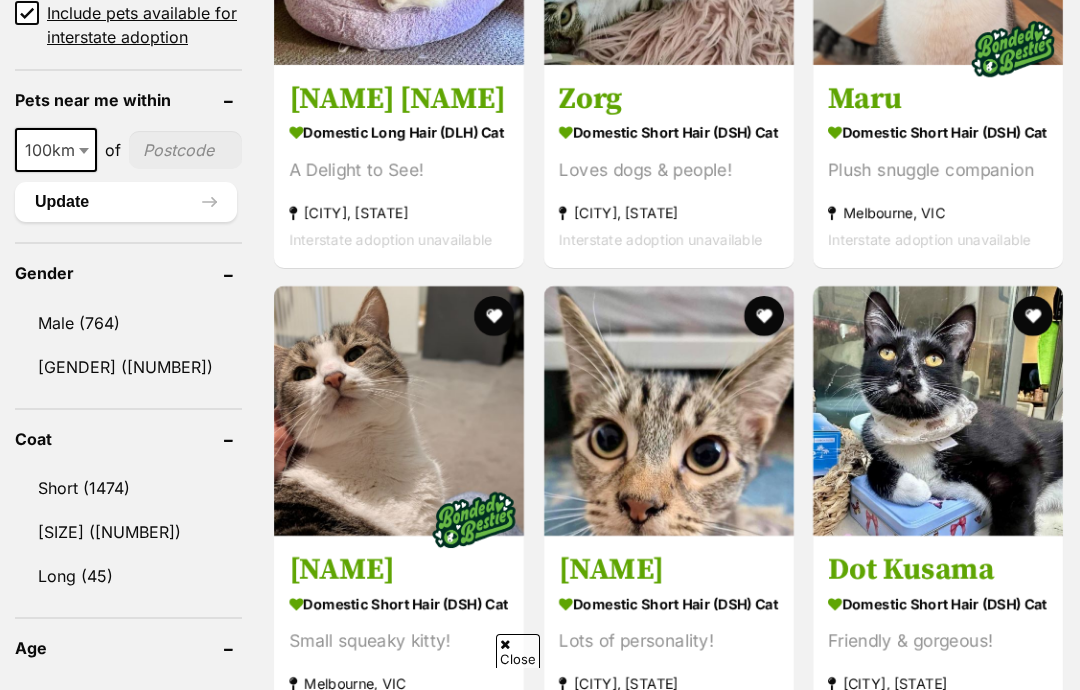 click at bounding box center (185, 150) 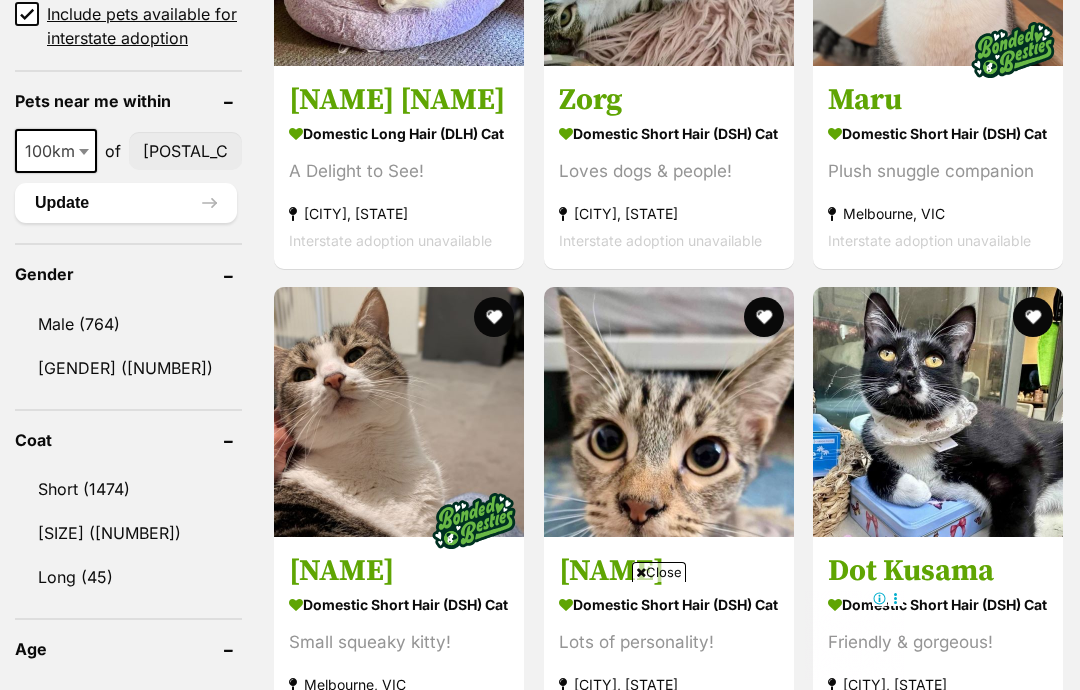 type on "[POSTCODE]" 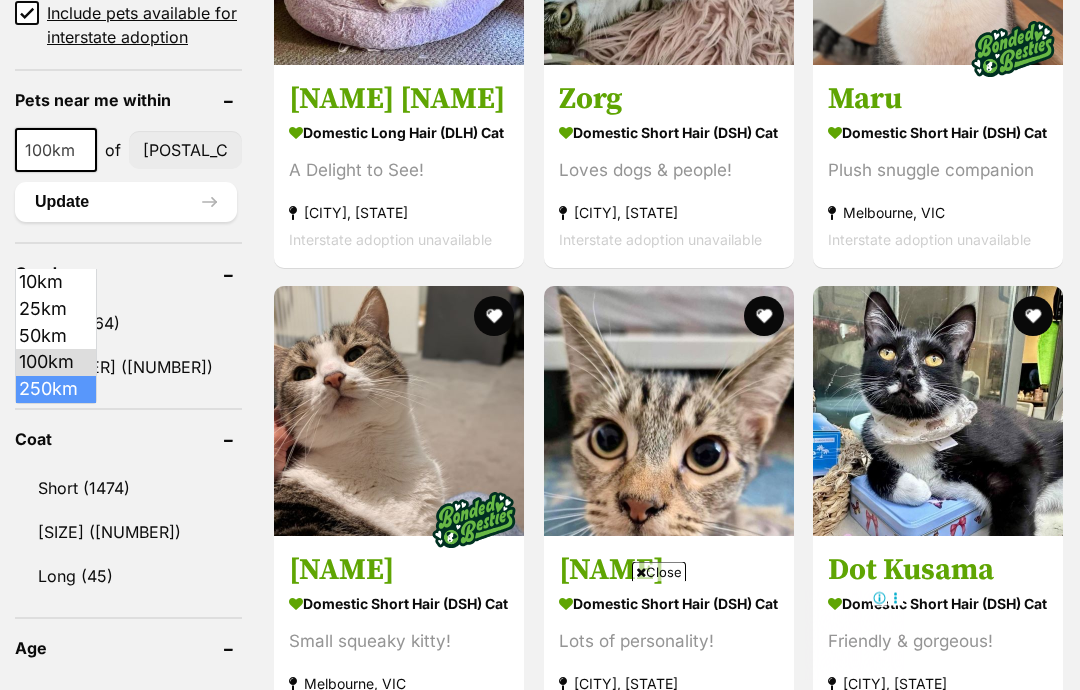 select on "250" 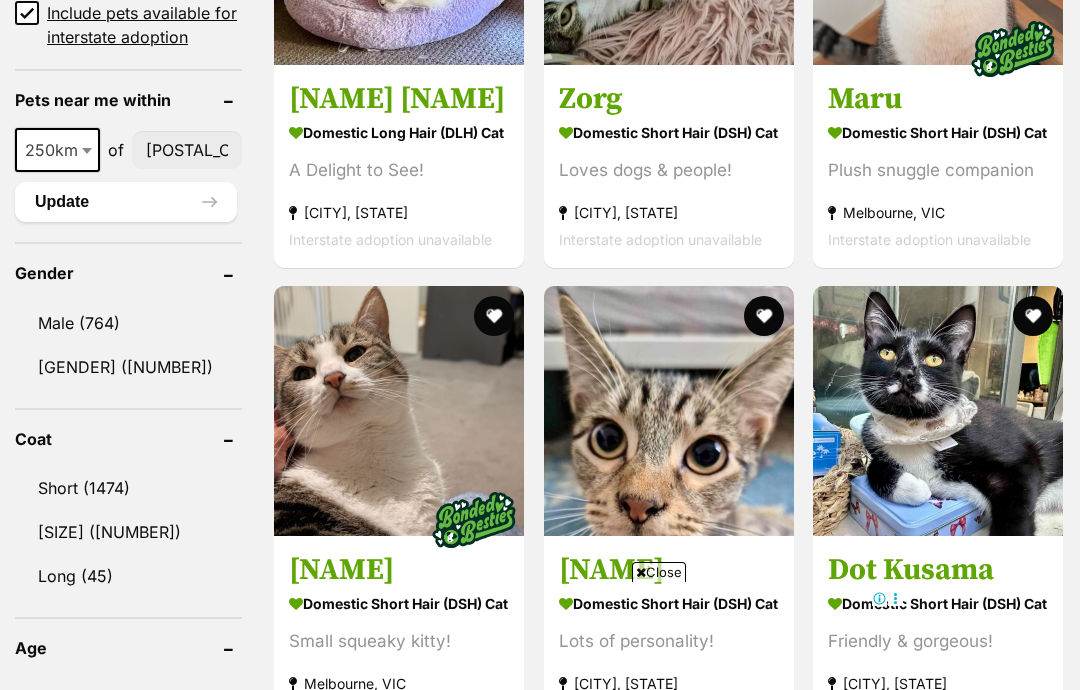 click on "Update" at bounding box center (126, 202) 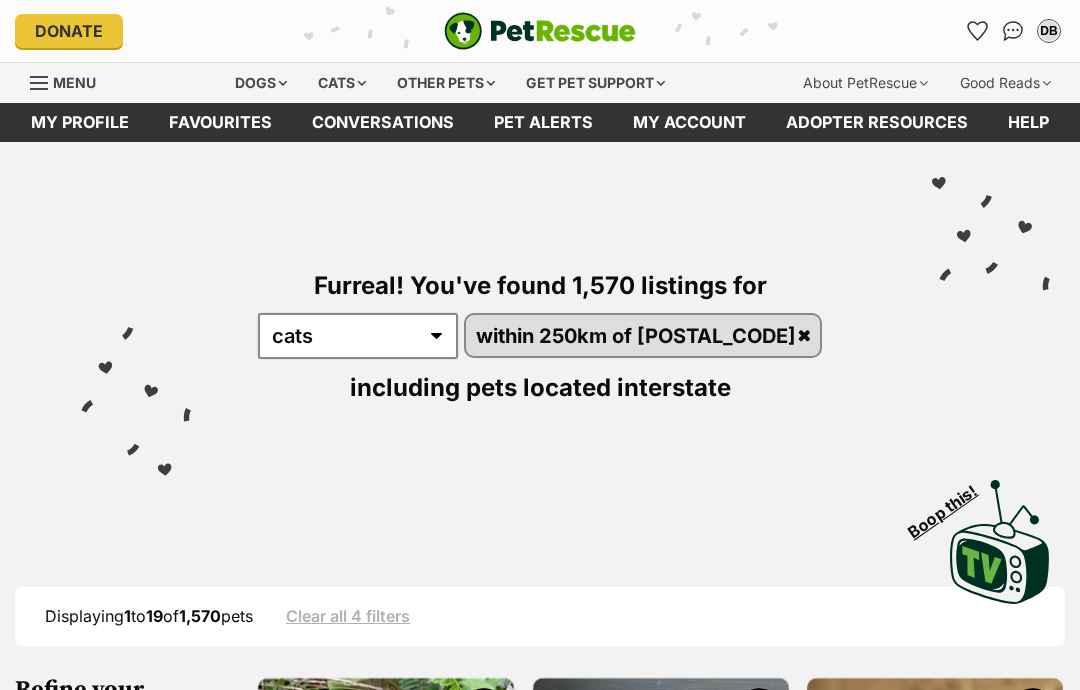 scroll, scrollTop: 0, scrollLeft: 0, axis: both 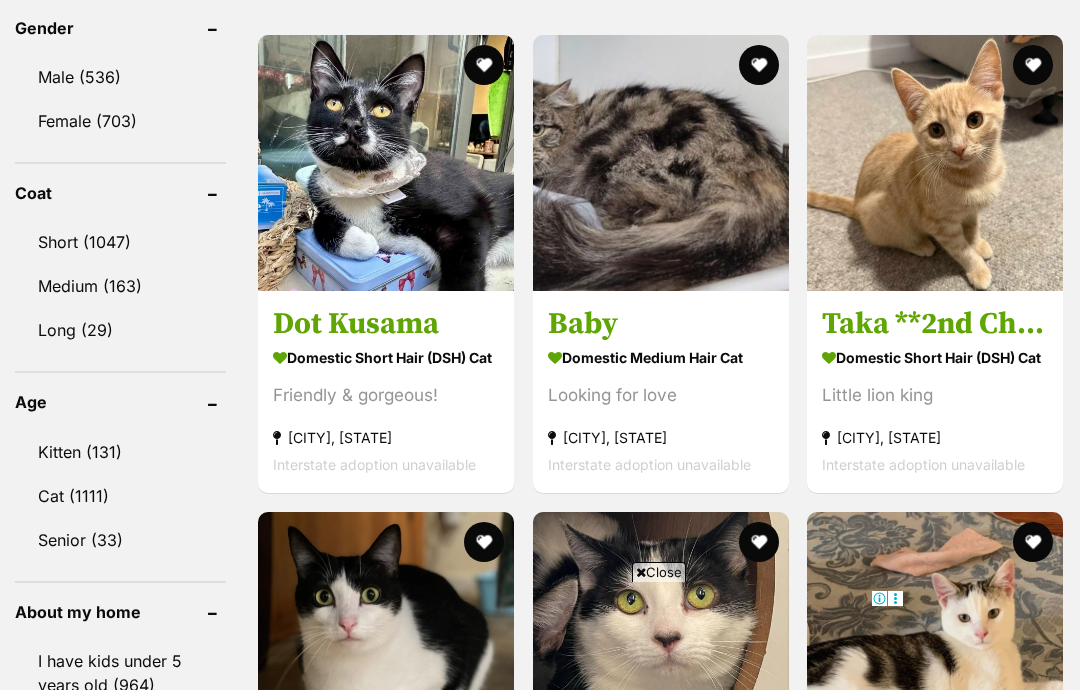 click at bounding box center [935, 163] 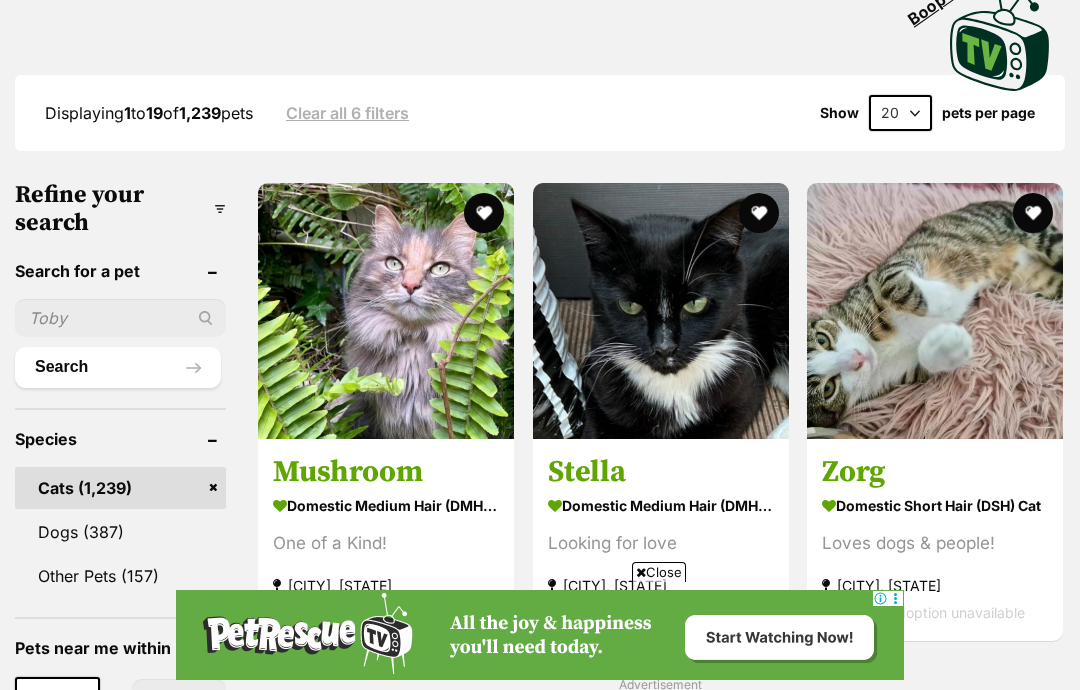scroll, scrollTop: 512, scrollLeft: 0, axis: vertical 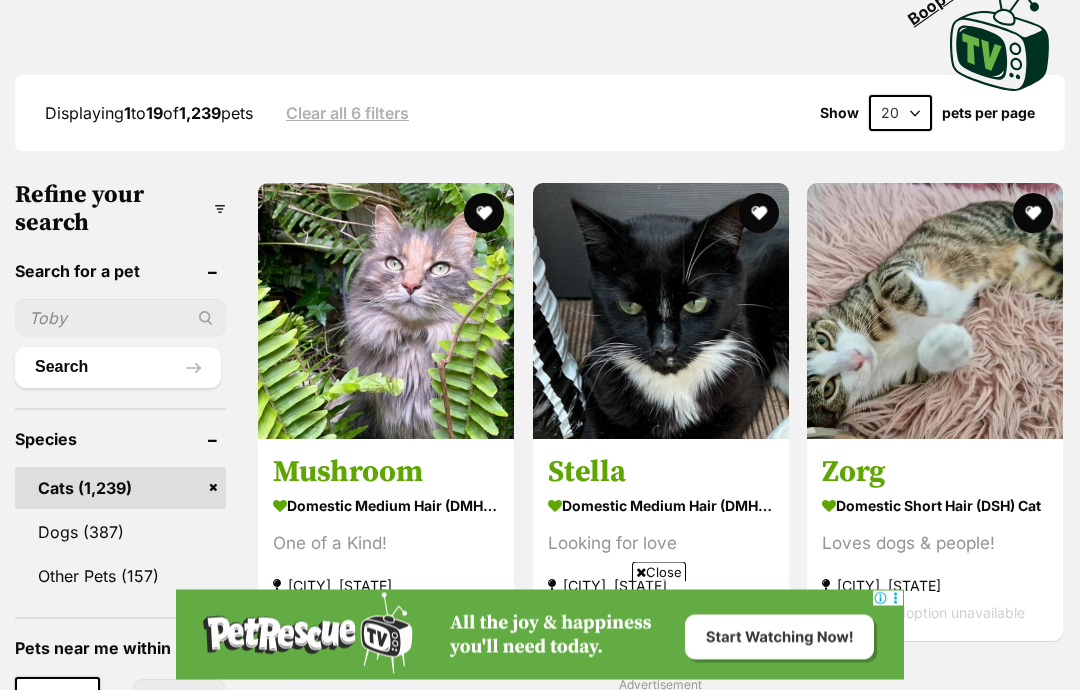 click on "Search" at bounding box center (118, 368) 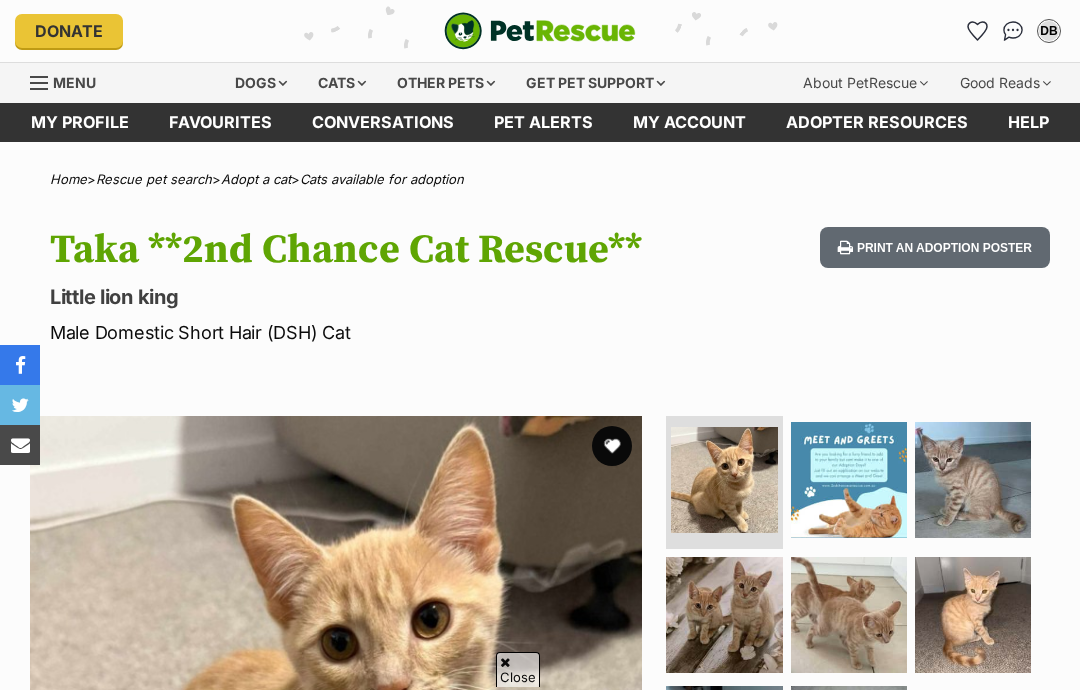 scroll, scrollTop: 279, scrollLeft: 0, axis: vertical 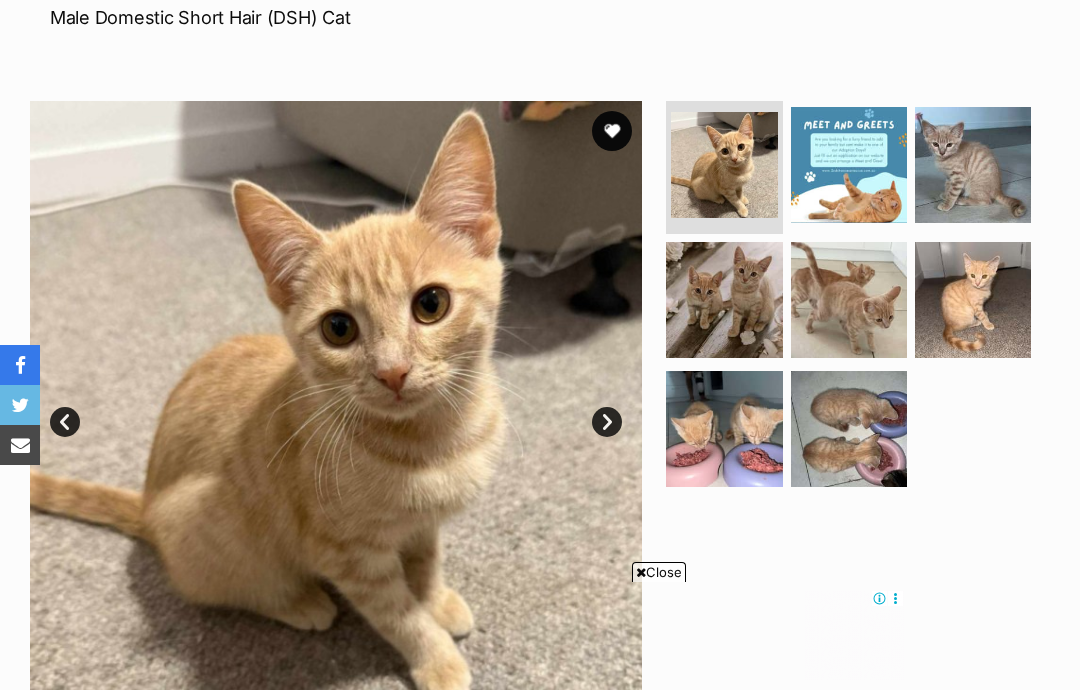 click at bounding box center (724, 300) 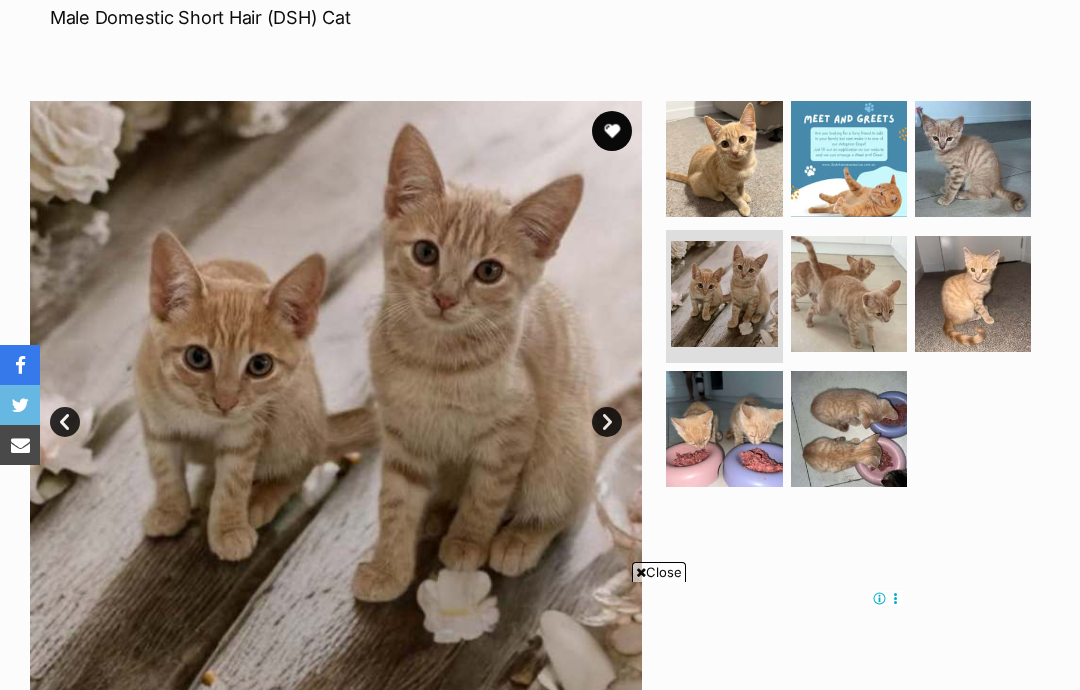 click at bounding box center [849, 294] 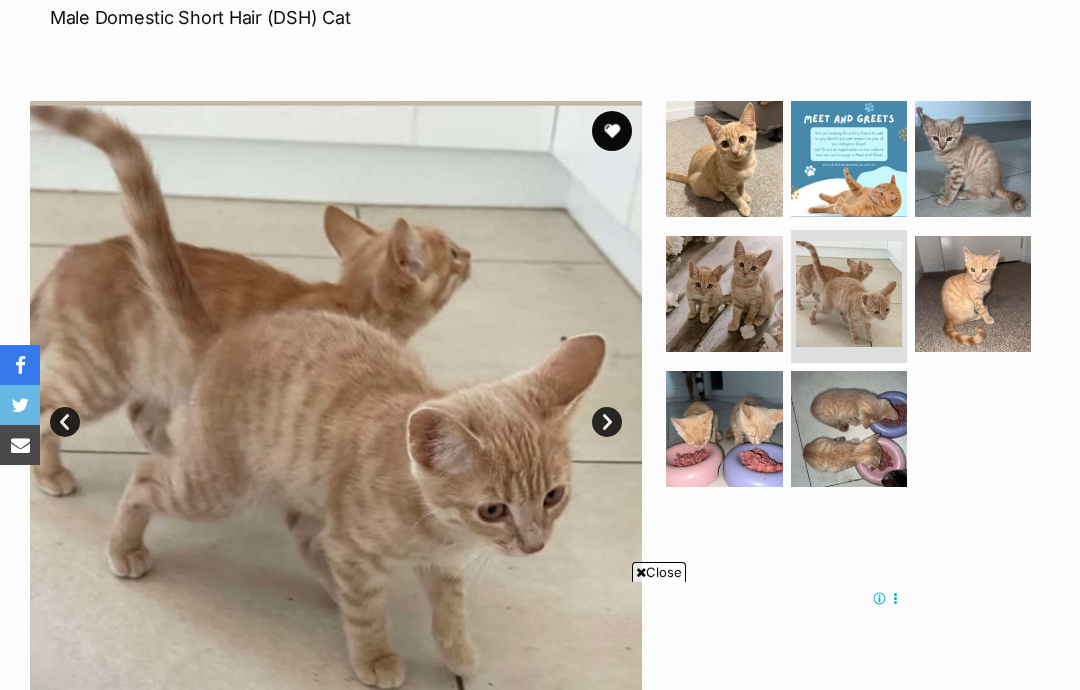 click at bounding box center (973, 294) 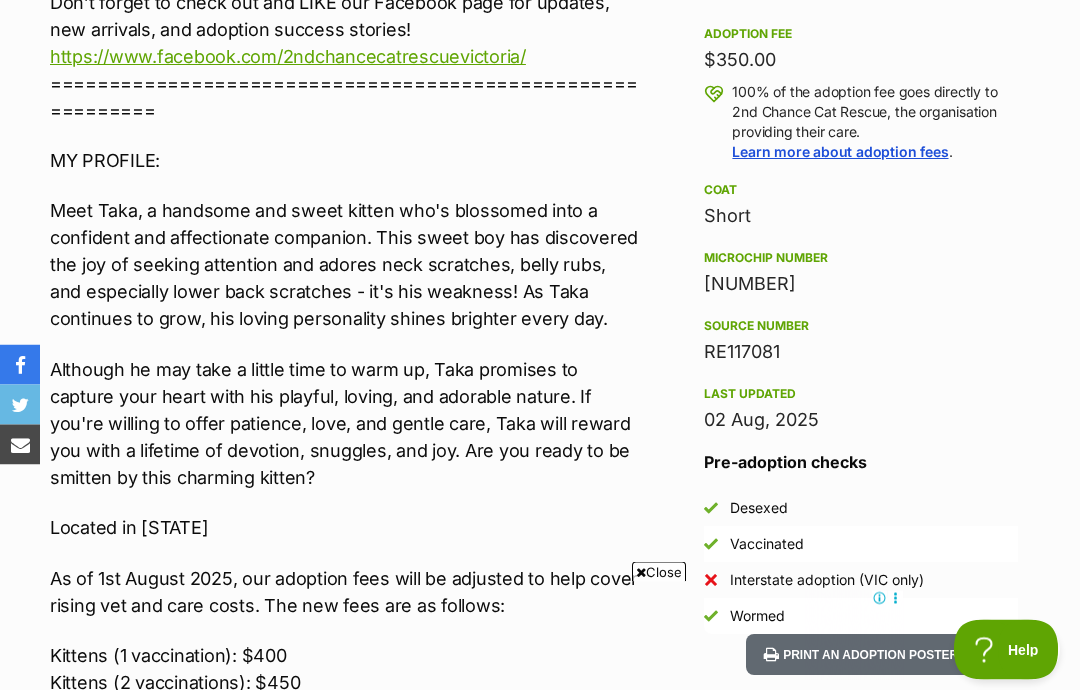scroll, scrollTop: 0, scrollLeft: 0, axis: both 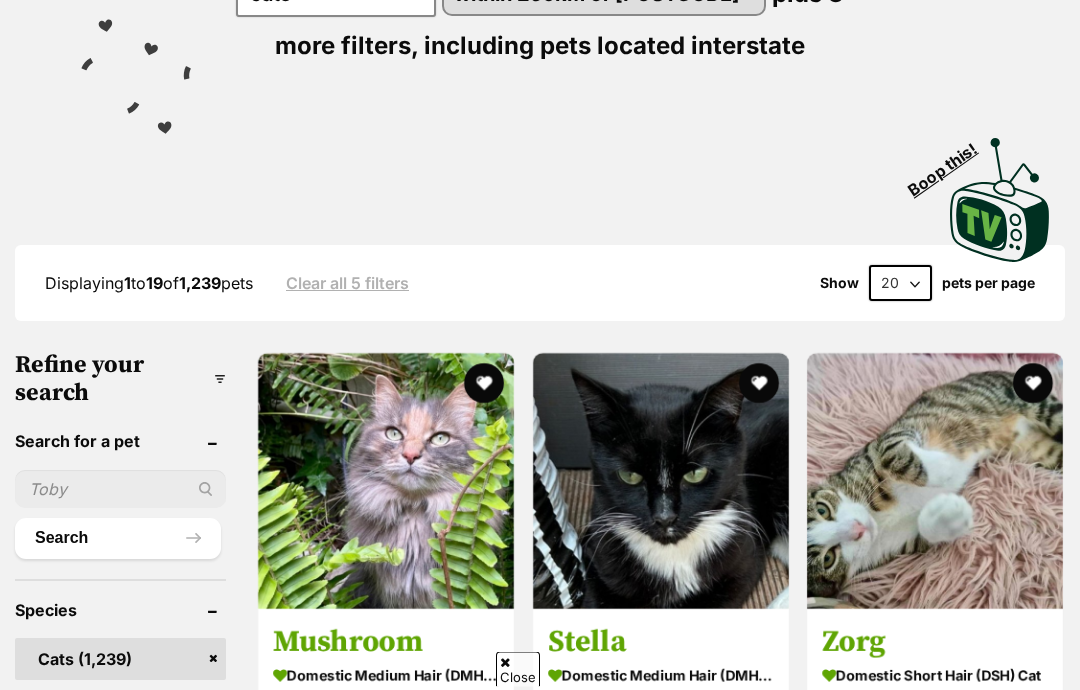 click at bounding box center (120, 490) 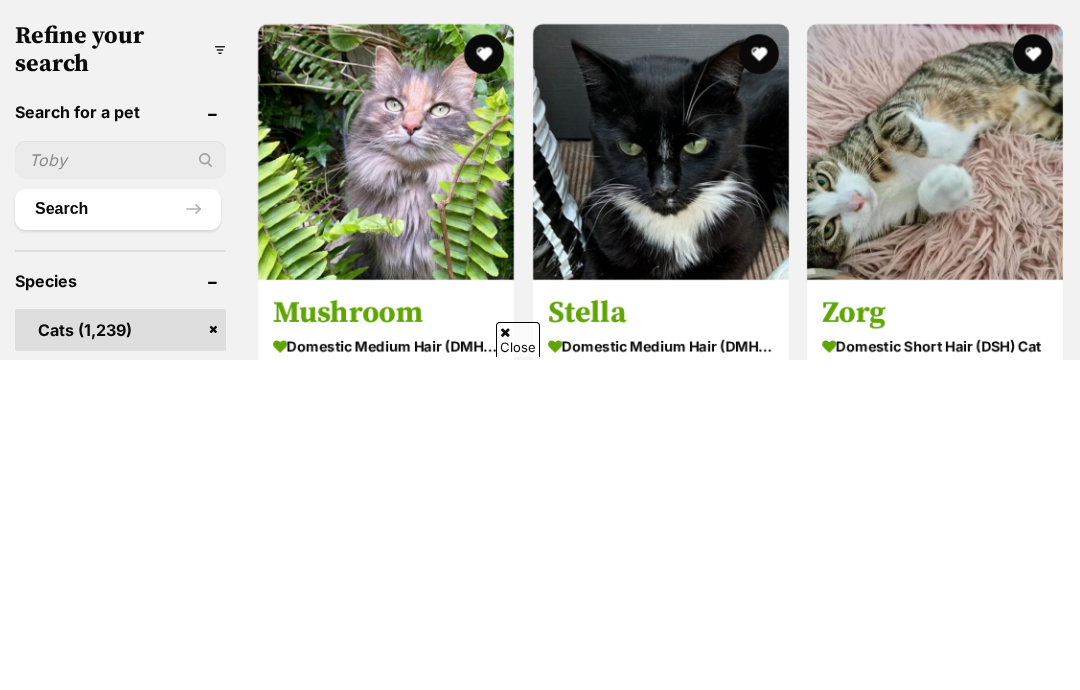 type on "C" 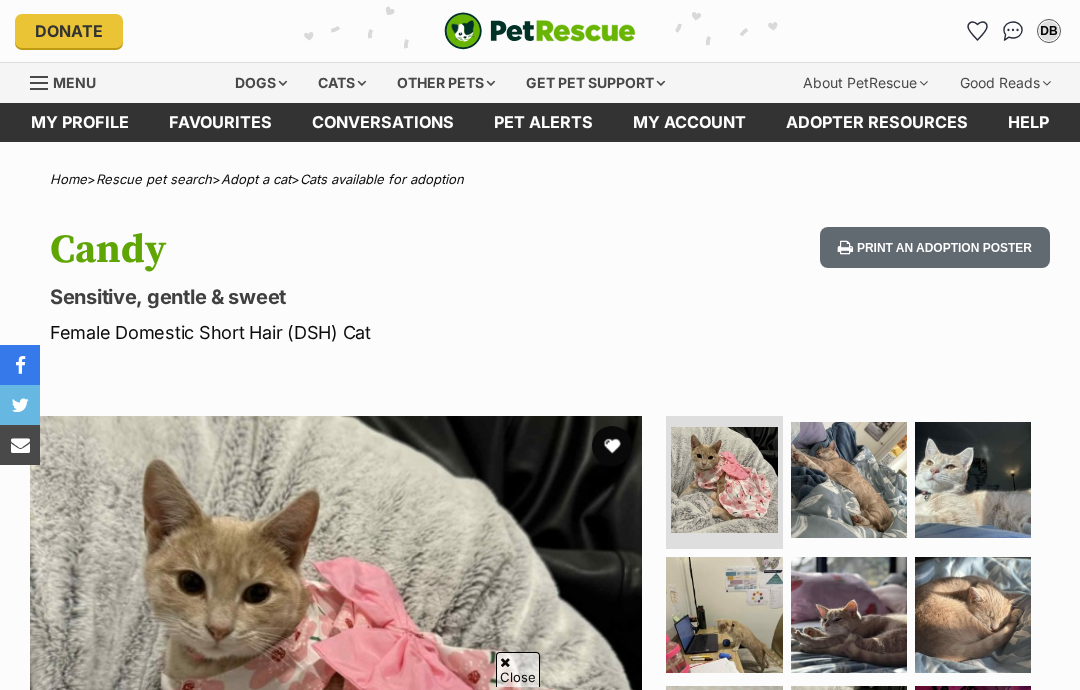 scroll, scrollTop: 487, scrollLeft: 0, axis: vertical 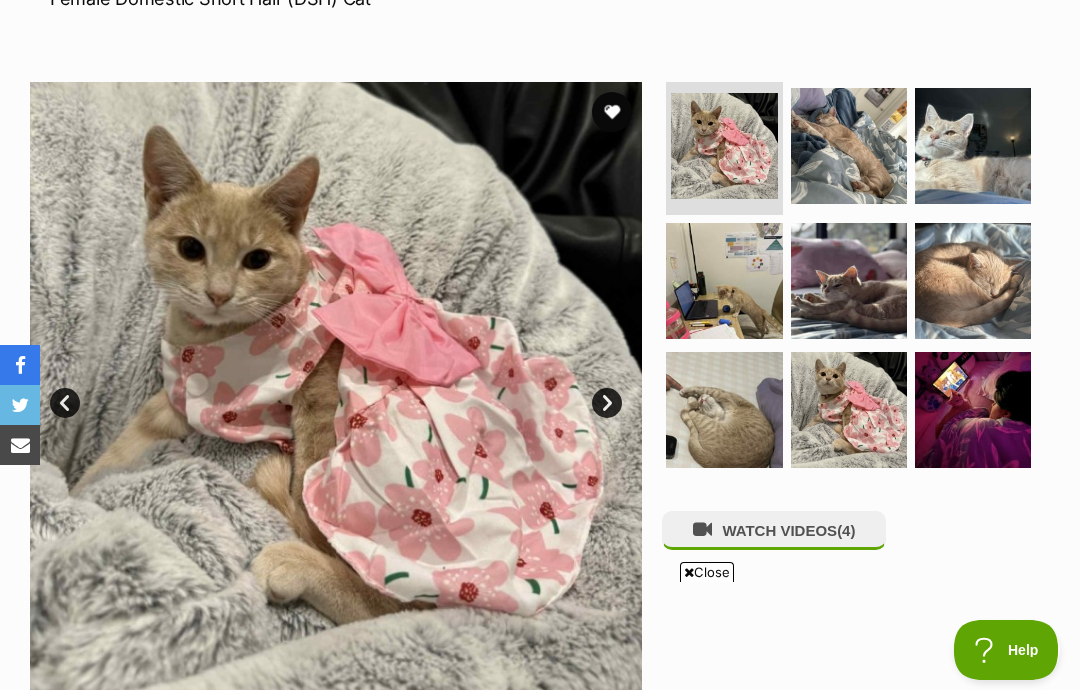 click at bounding box center (973, 410) 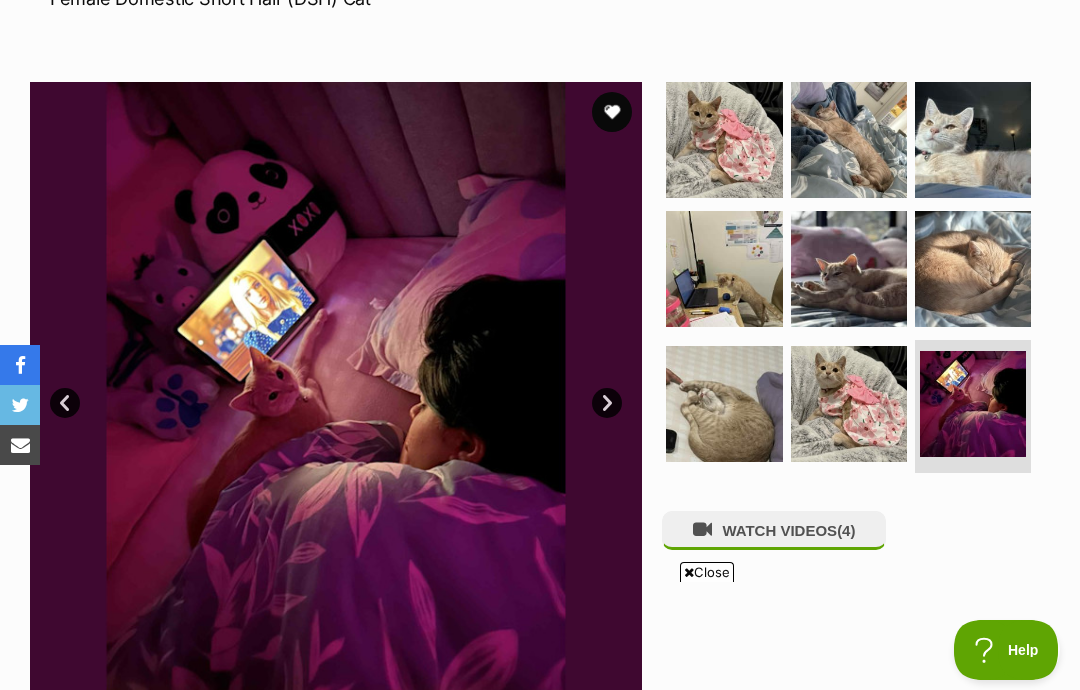 click on "Prev" at bounding box center (65, 403) 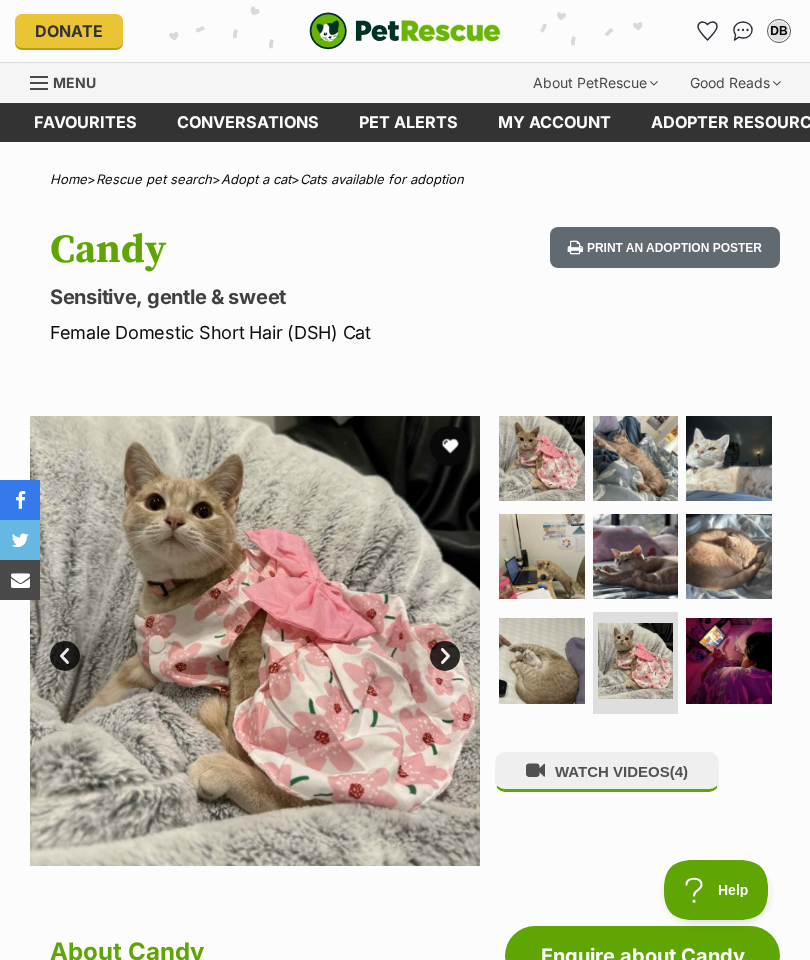 scroll, scrollTop: 0, scrollLeft: 0, axis: both 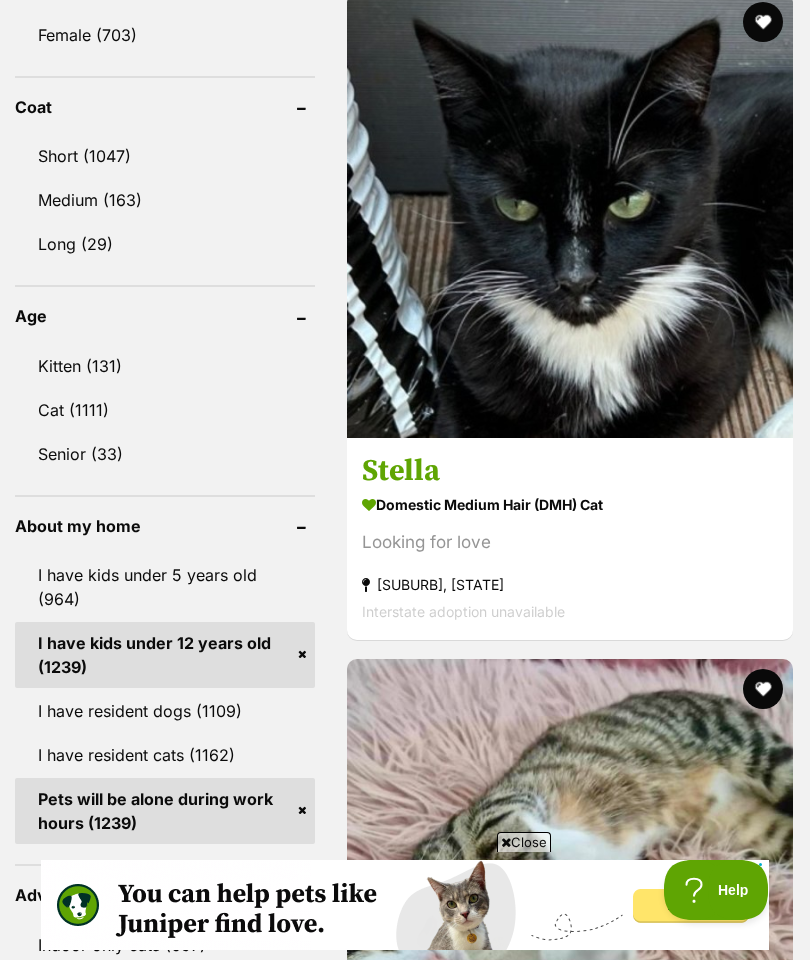 click on "Senior (33)" at bounding box center [165, 454] 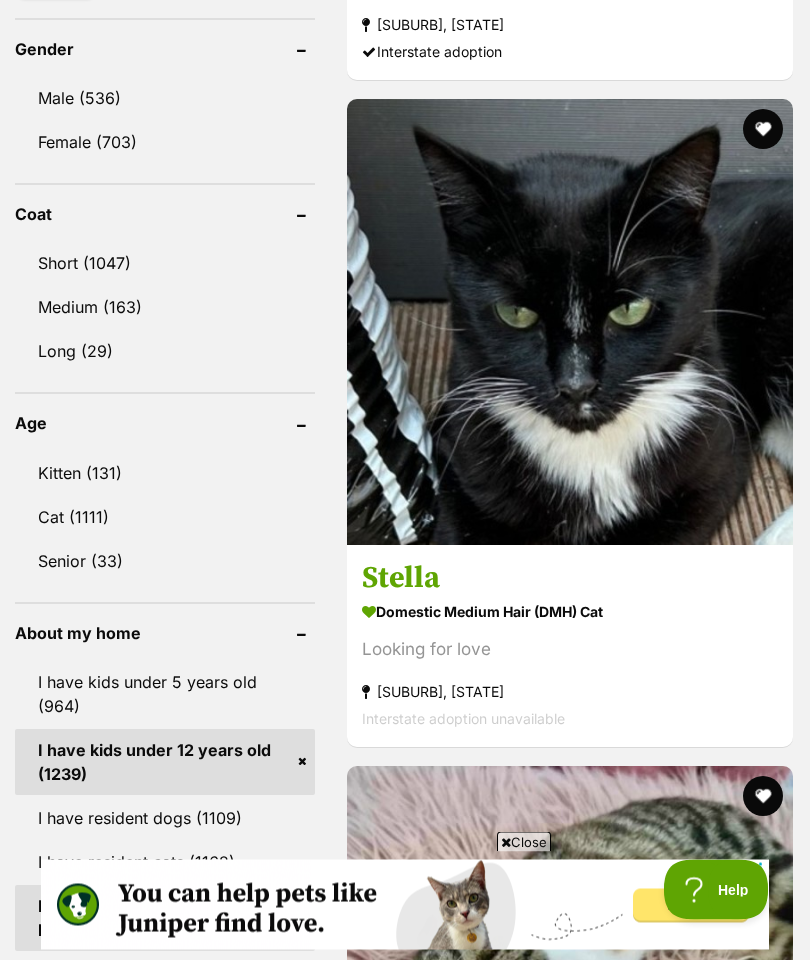 scroll, scrollTop: 1364, scrollLeft: 0, axis: vertical 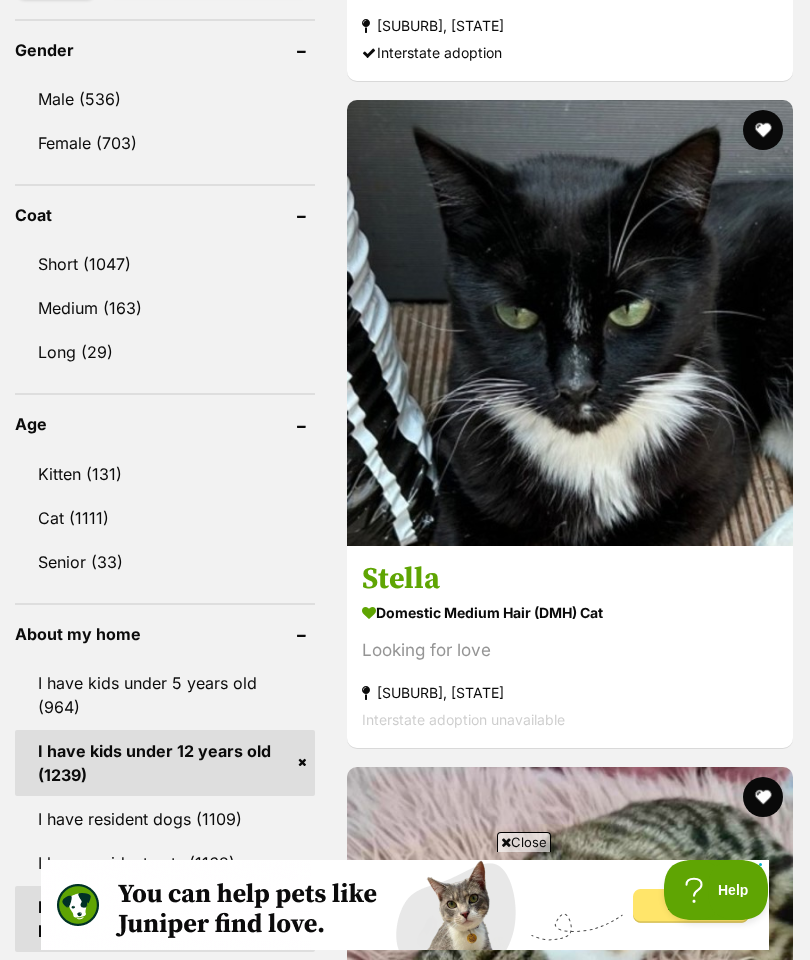 click on "Cat (1111)" at bounding box center [165, 518] 